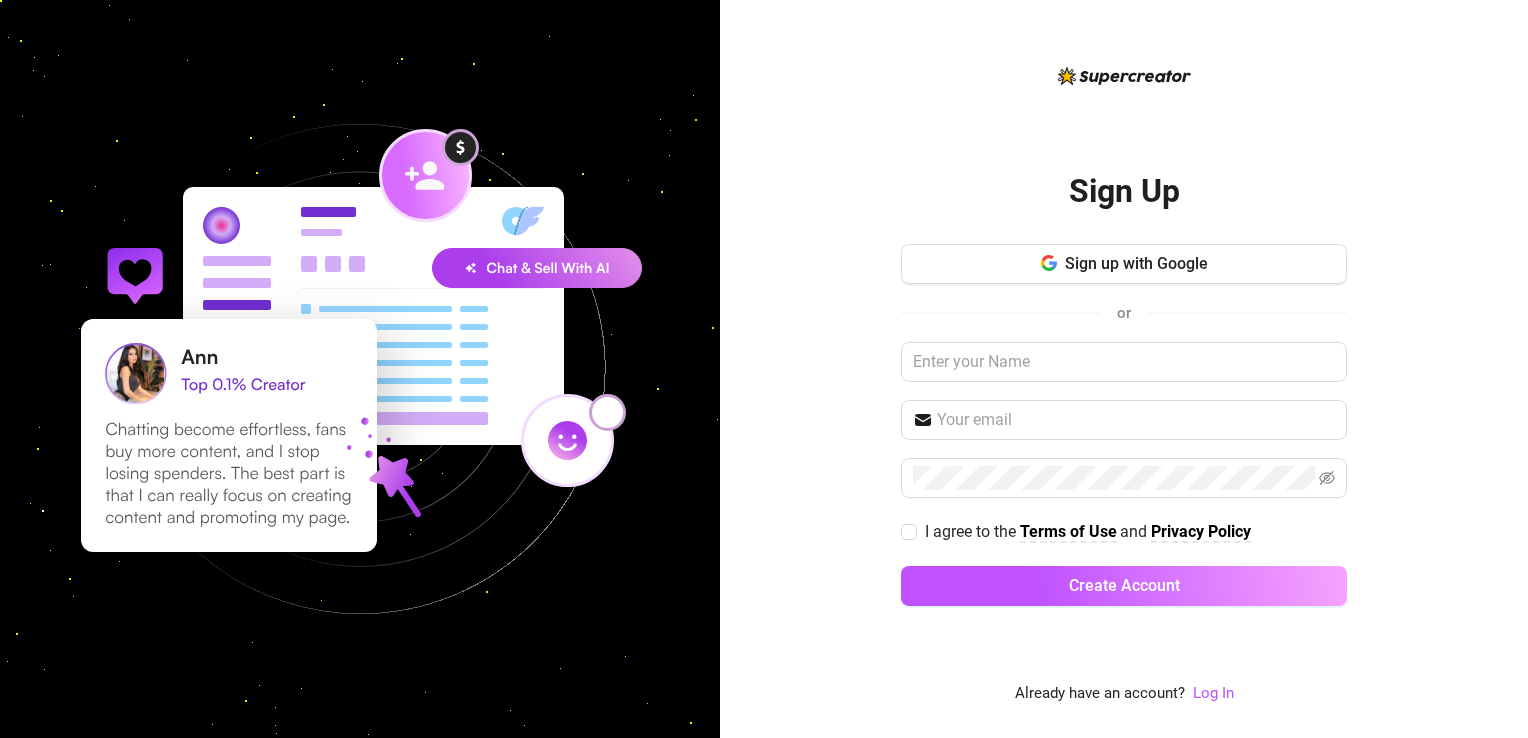 scroll, scrollTop: 0, scrollLeft: 0, axis: both 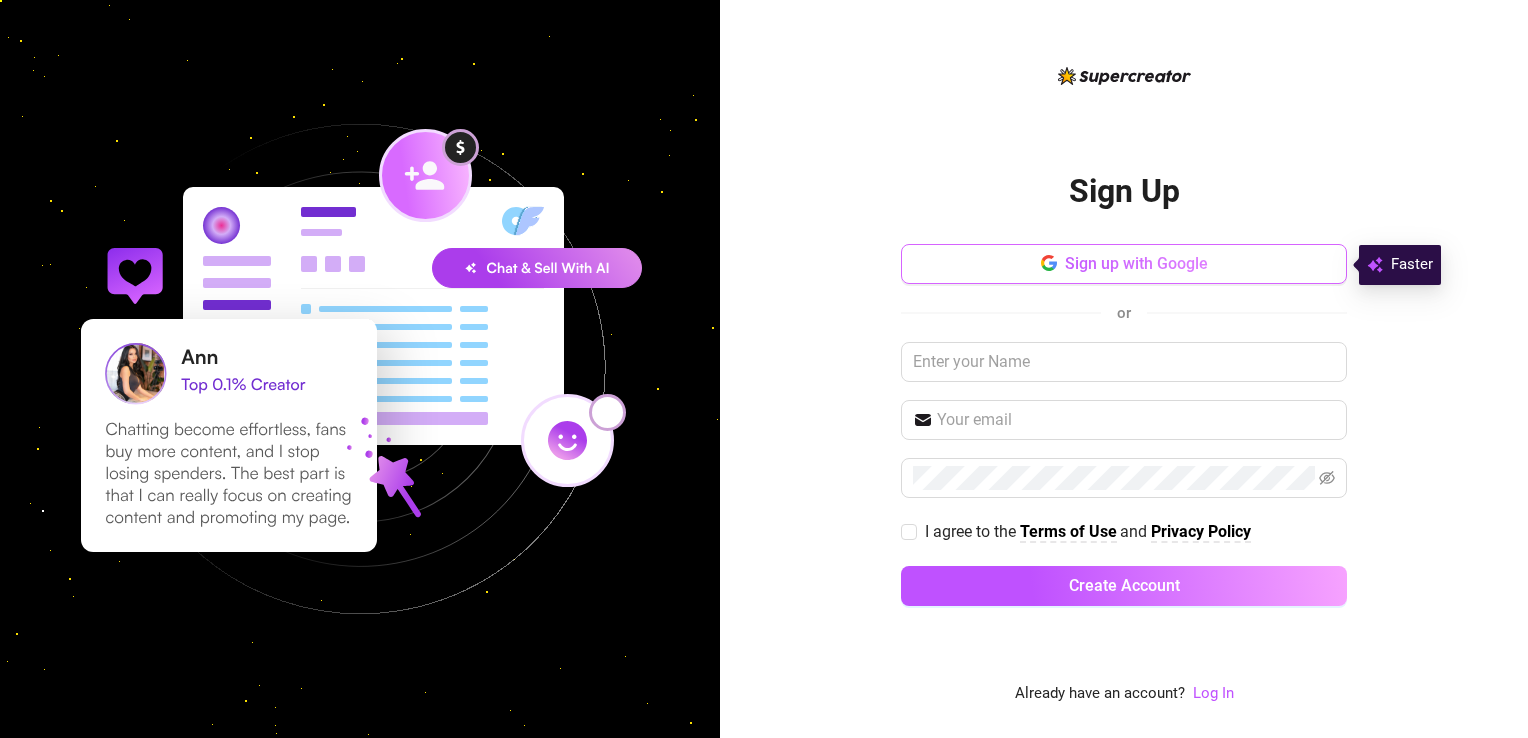 click on "Sign up with Google" at bounding box center (1136, 263) 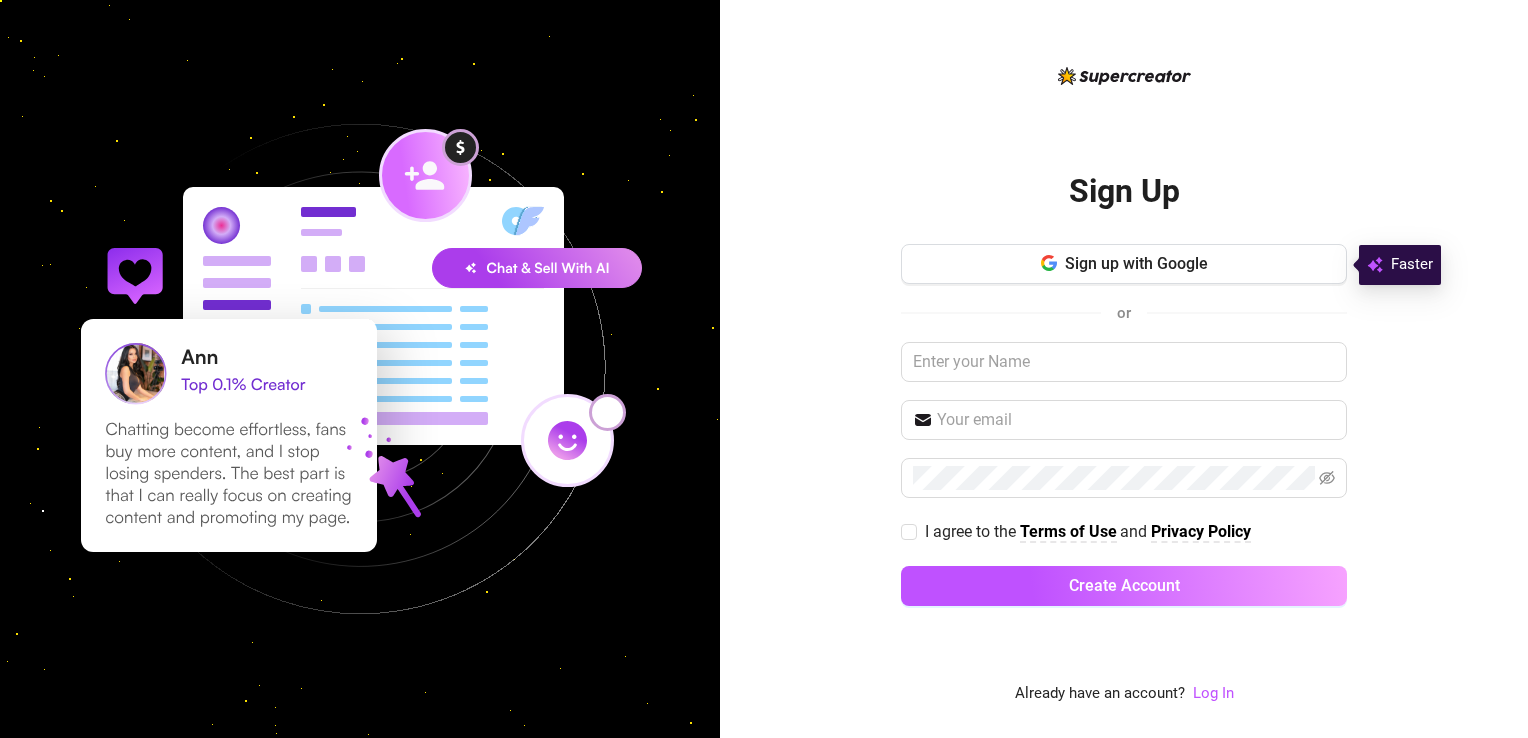 scroll, scrollTop: 0, scrollLeft: 0, axis: both 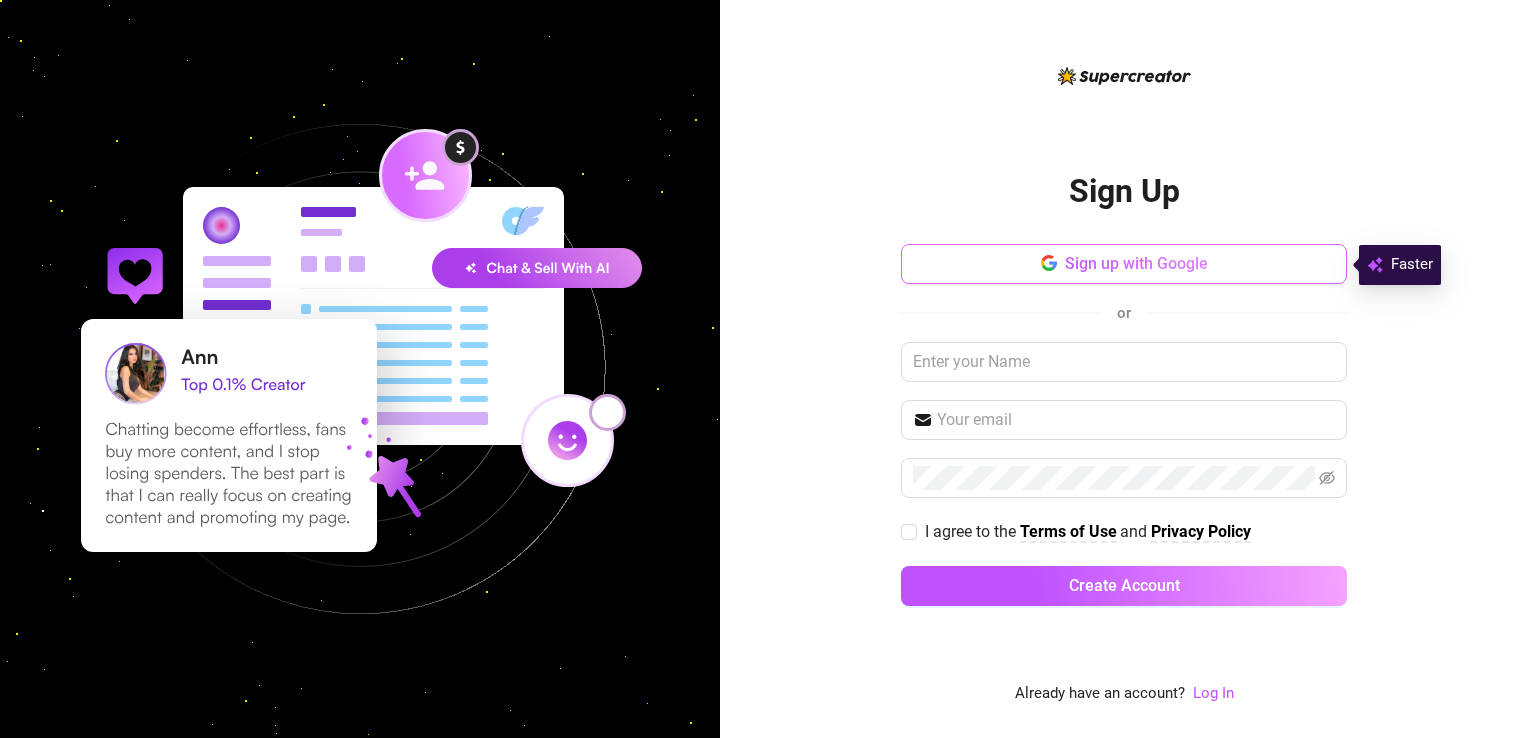 click on "Sign up with Google" at bounding box center (1136, 263) 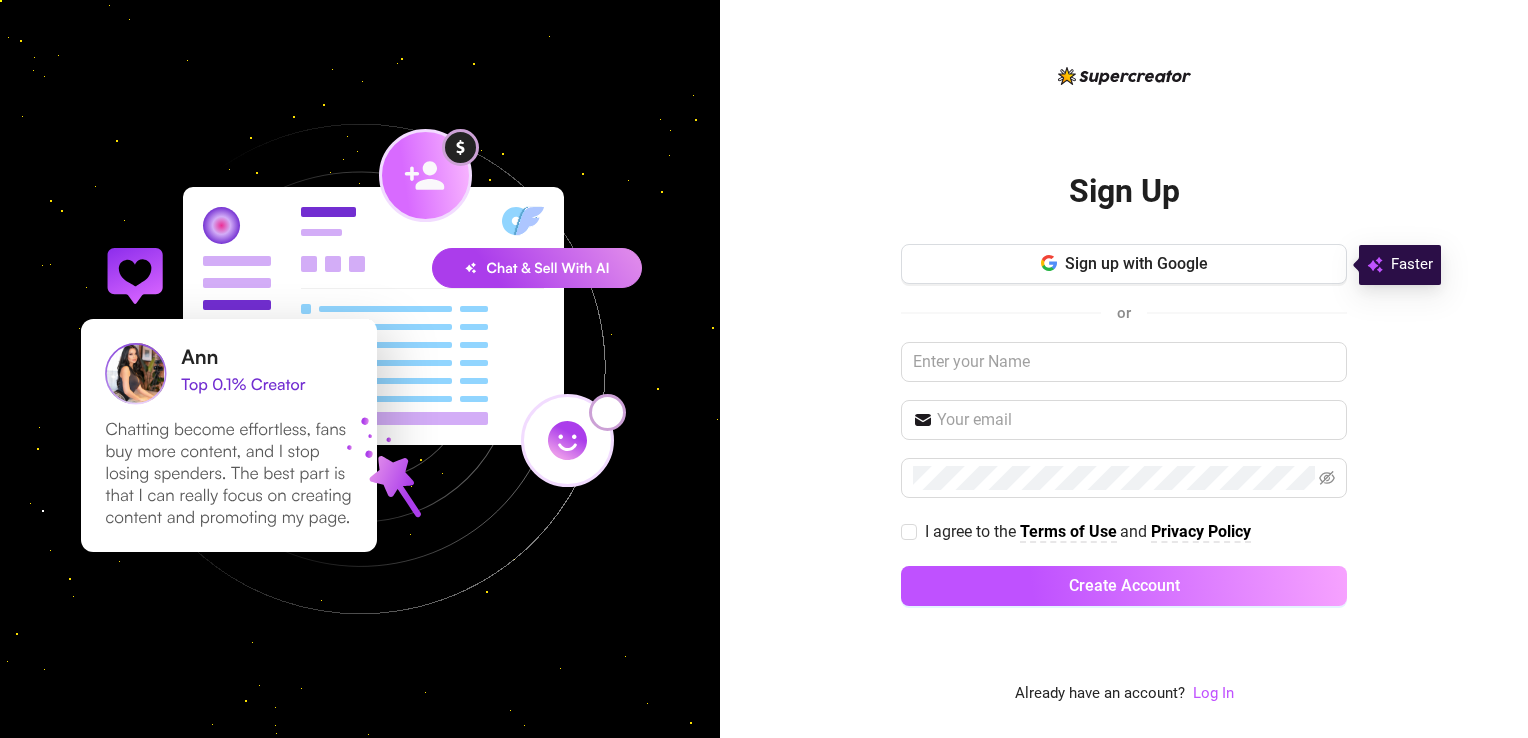 scroll, scrollTop: 0, scrollLeft: 0, axis: both 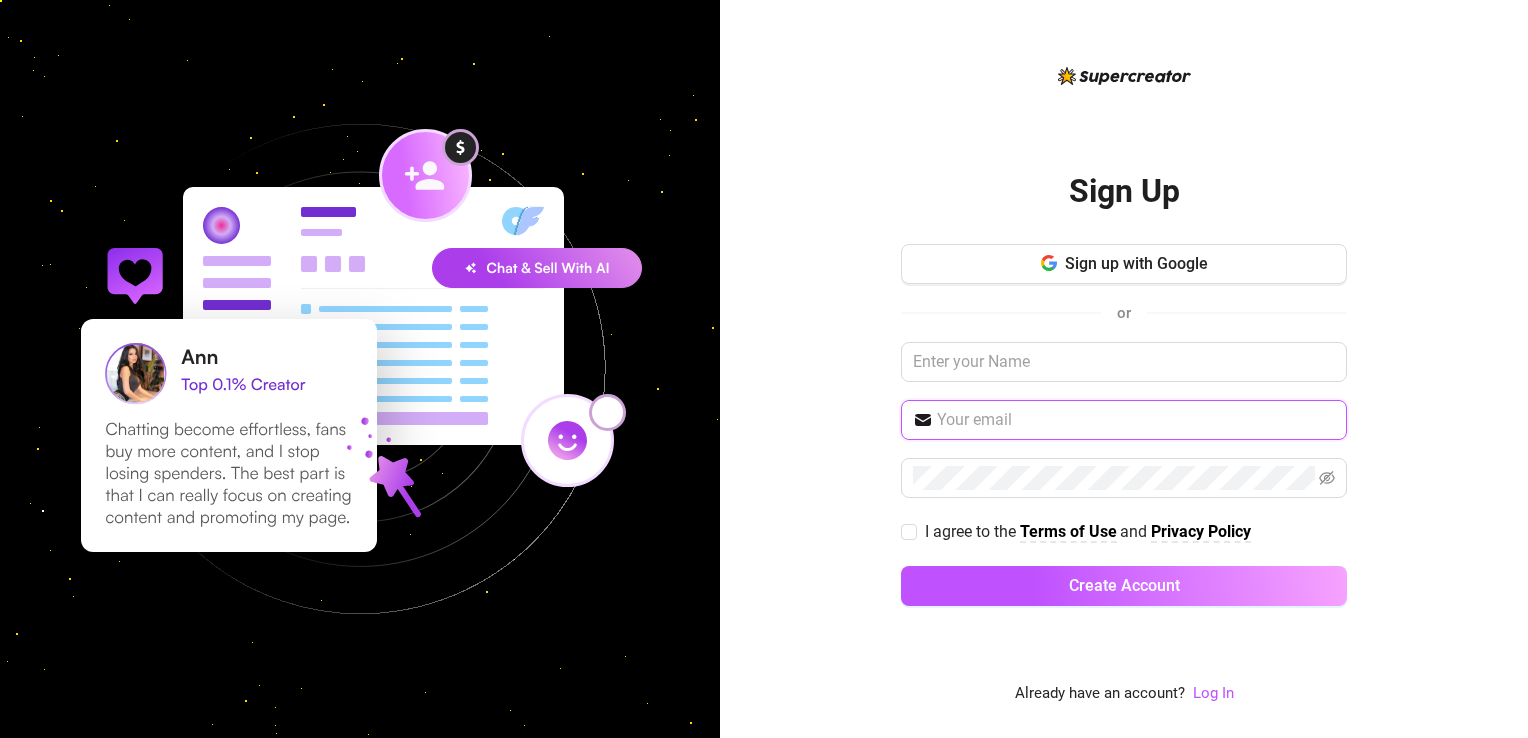 click at bounding box center (1136, 420) 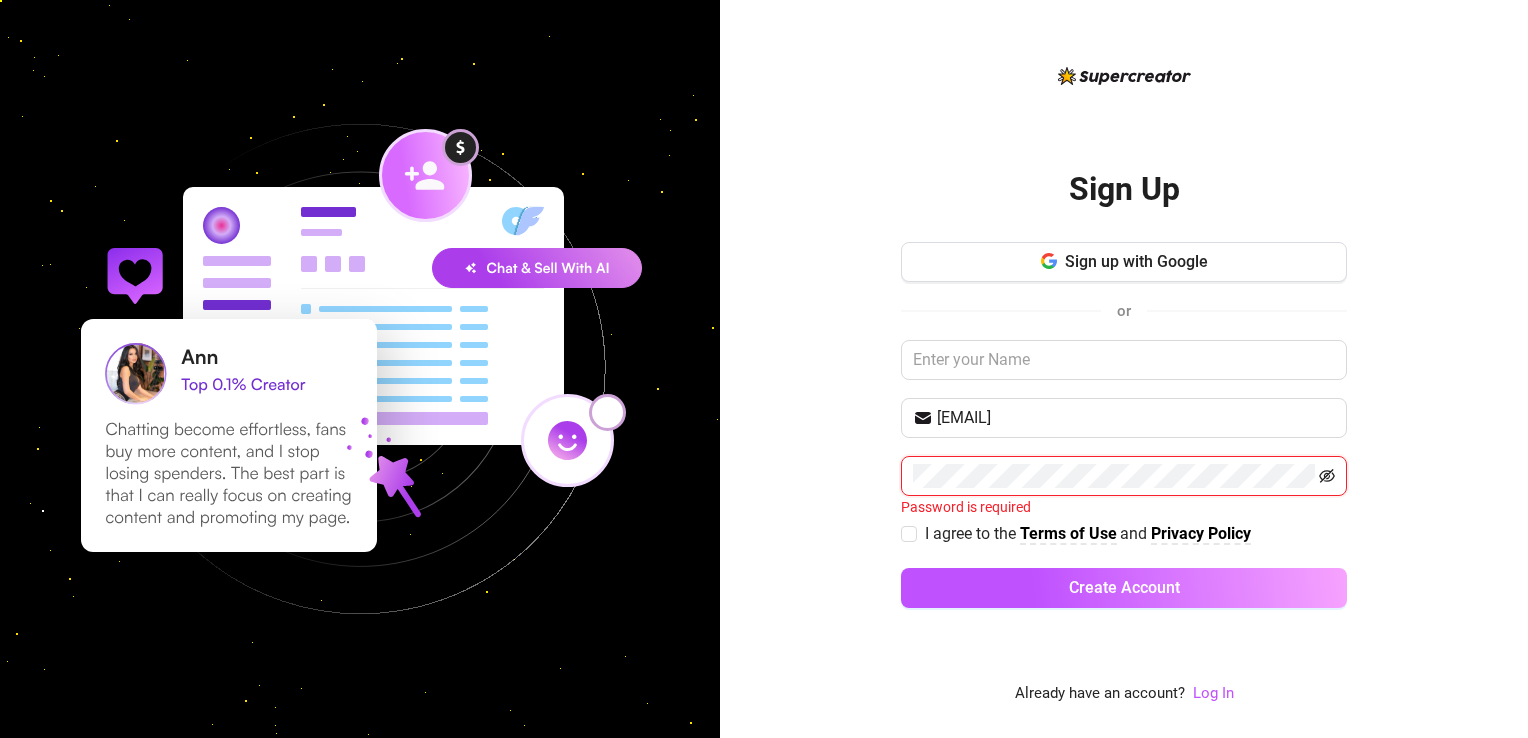 click 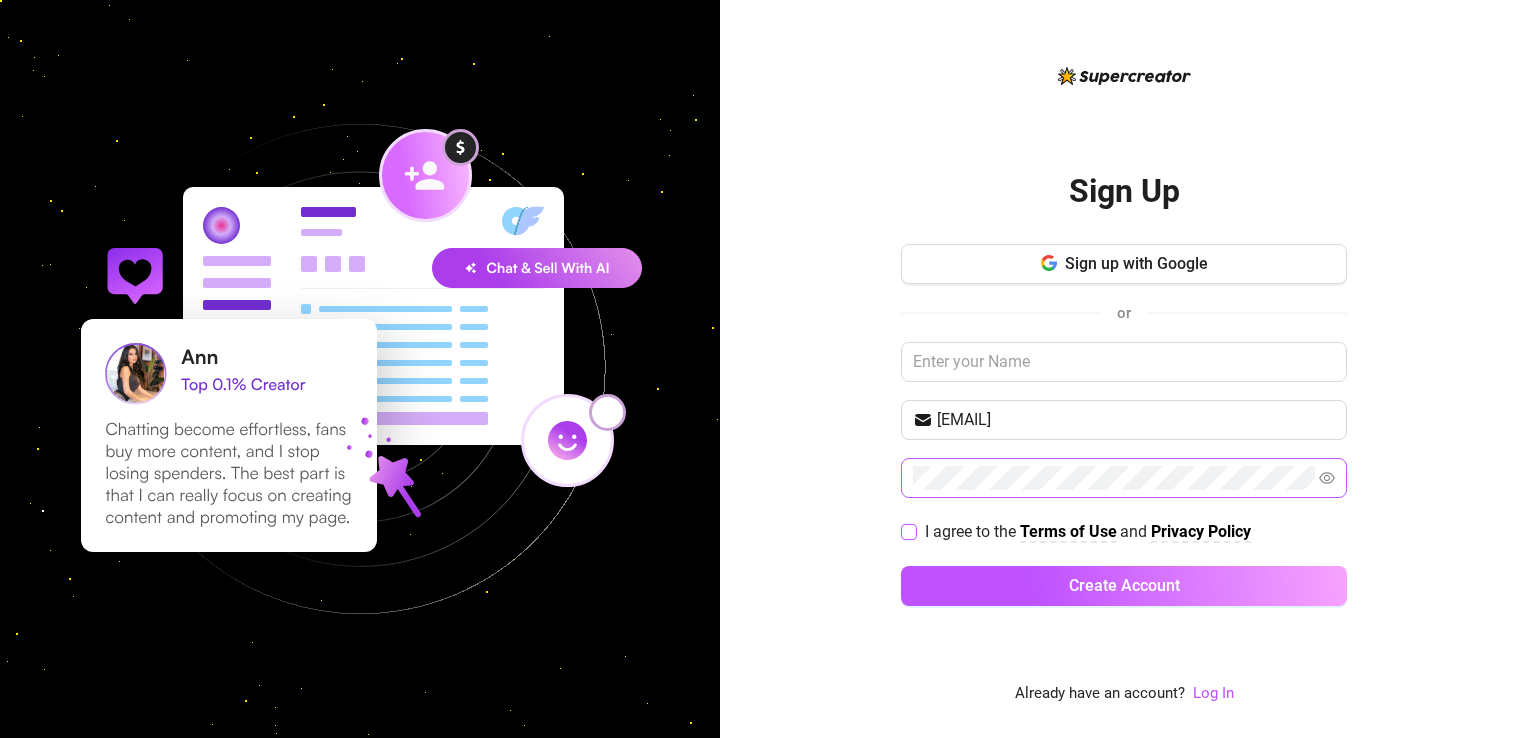 click at bounding box center [909, 532] 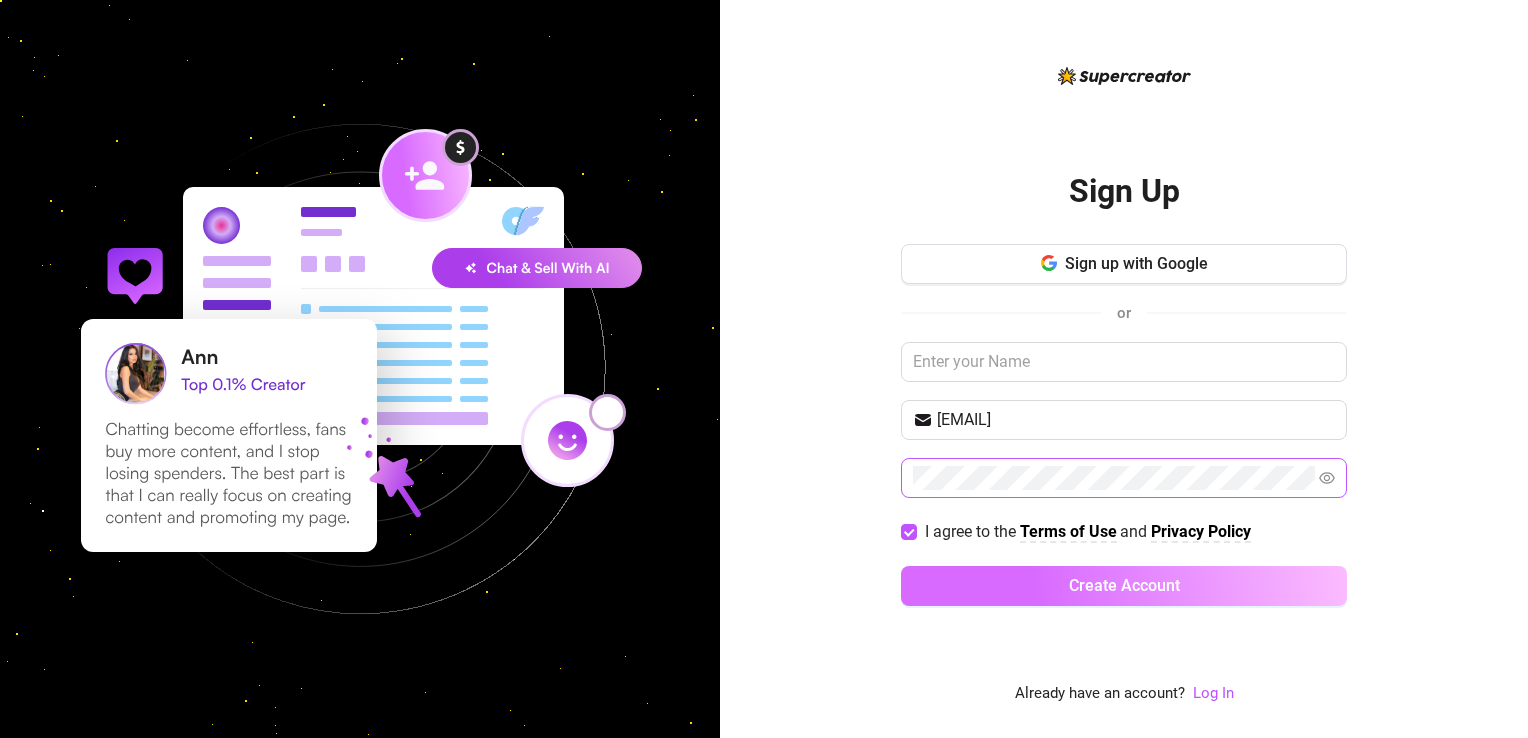 click on "Create Account" at bounding box center (1124, 586) 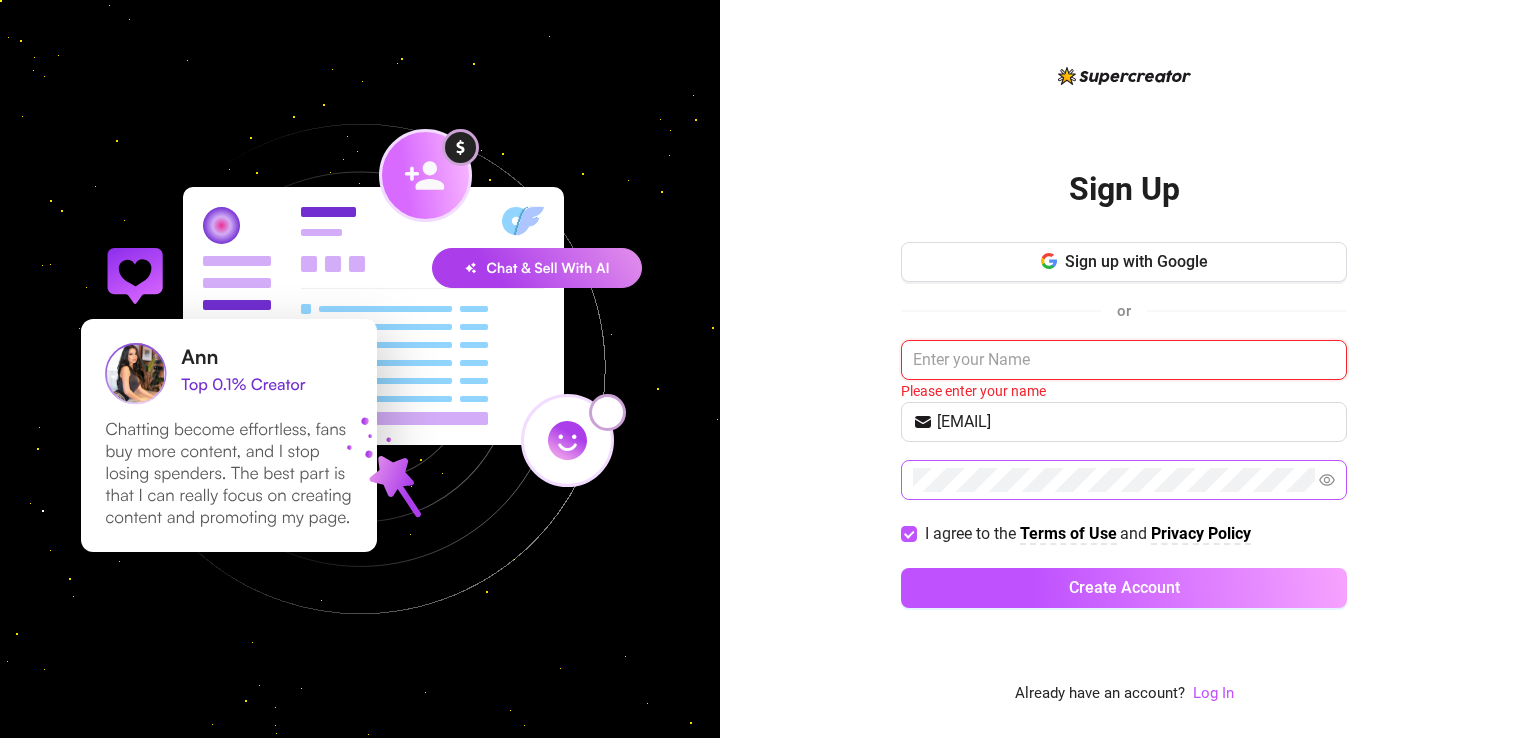 click at bounding box center (1124, 360) 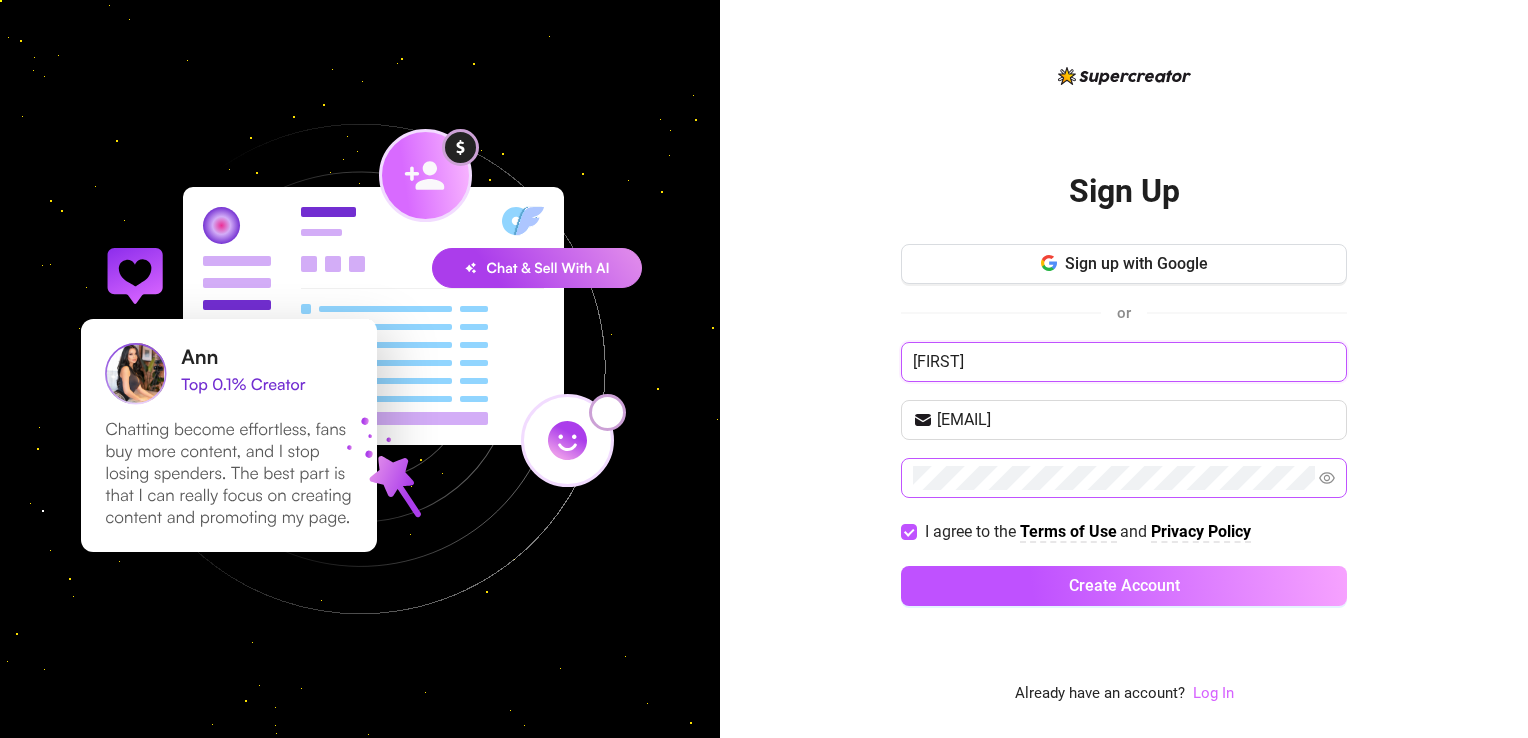 type on "[FIRST]" 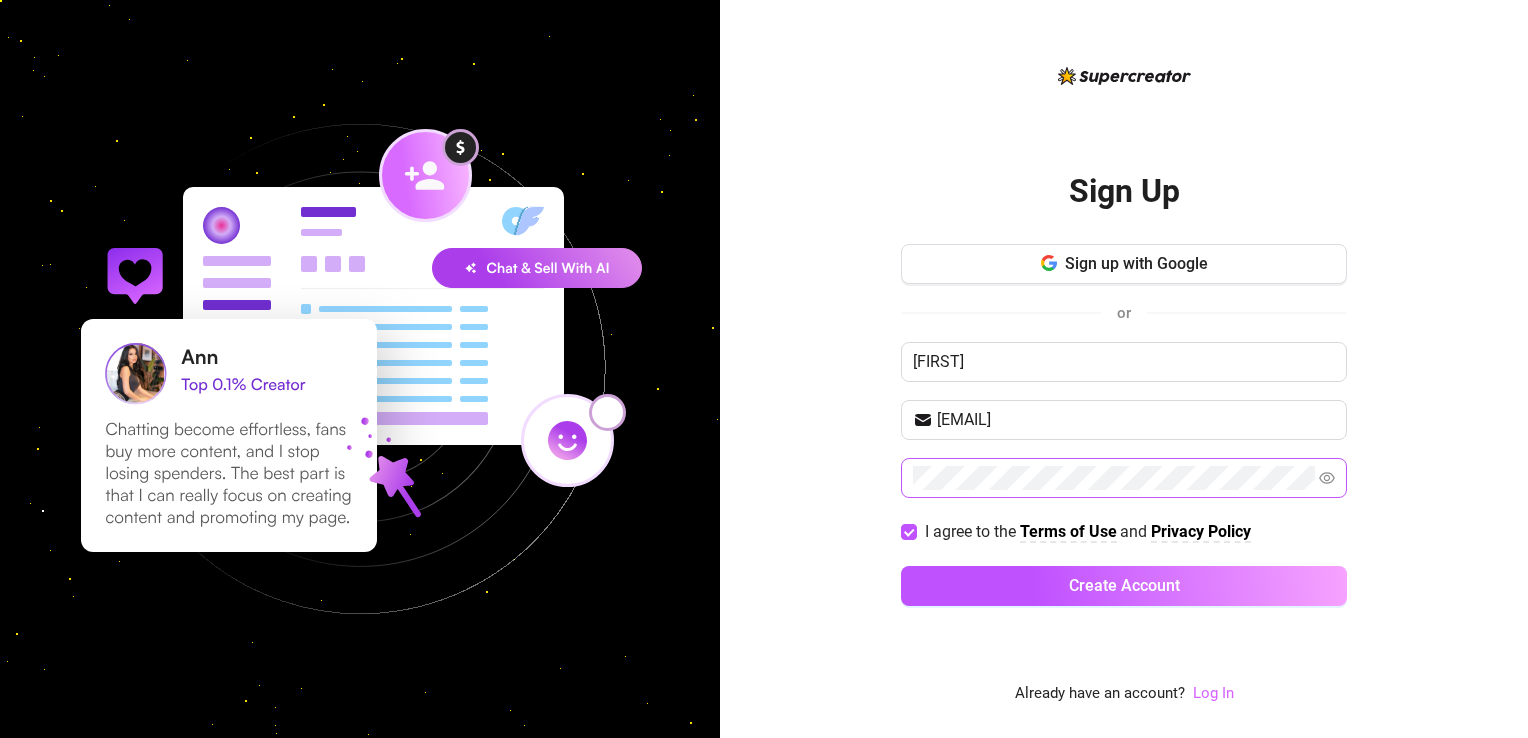 click on "Log In" at bounding box center [1213, 693] 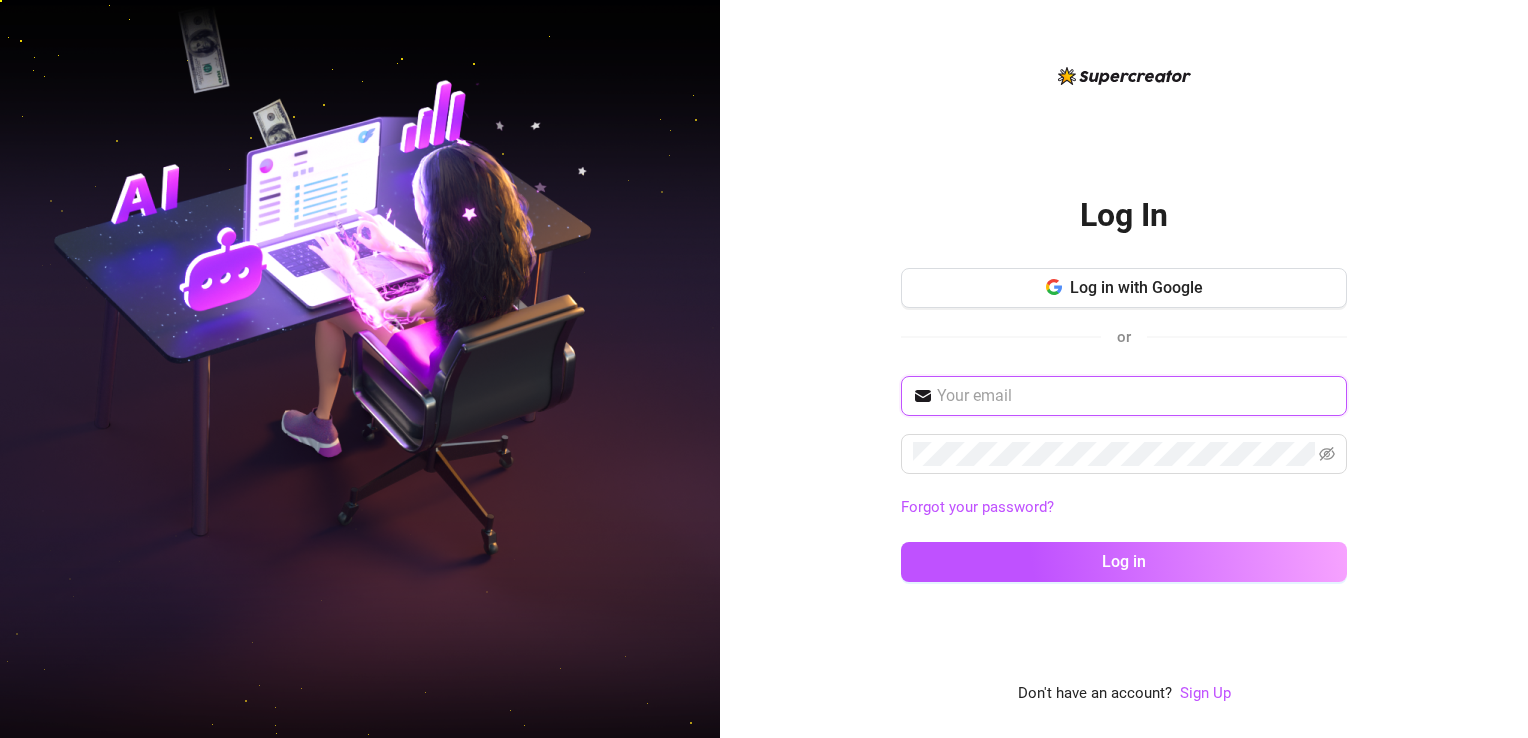 click at bounding box center (1136, 396) 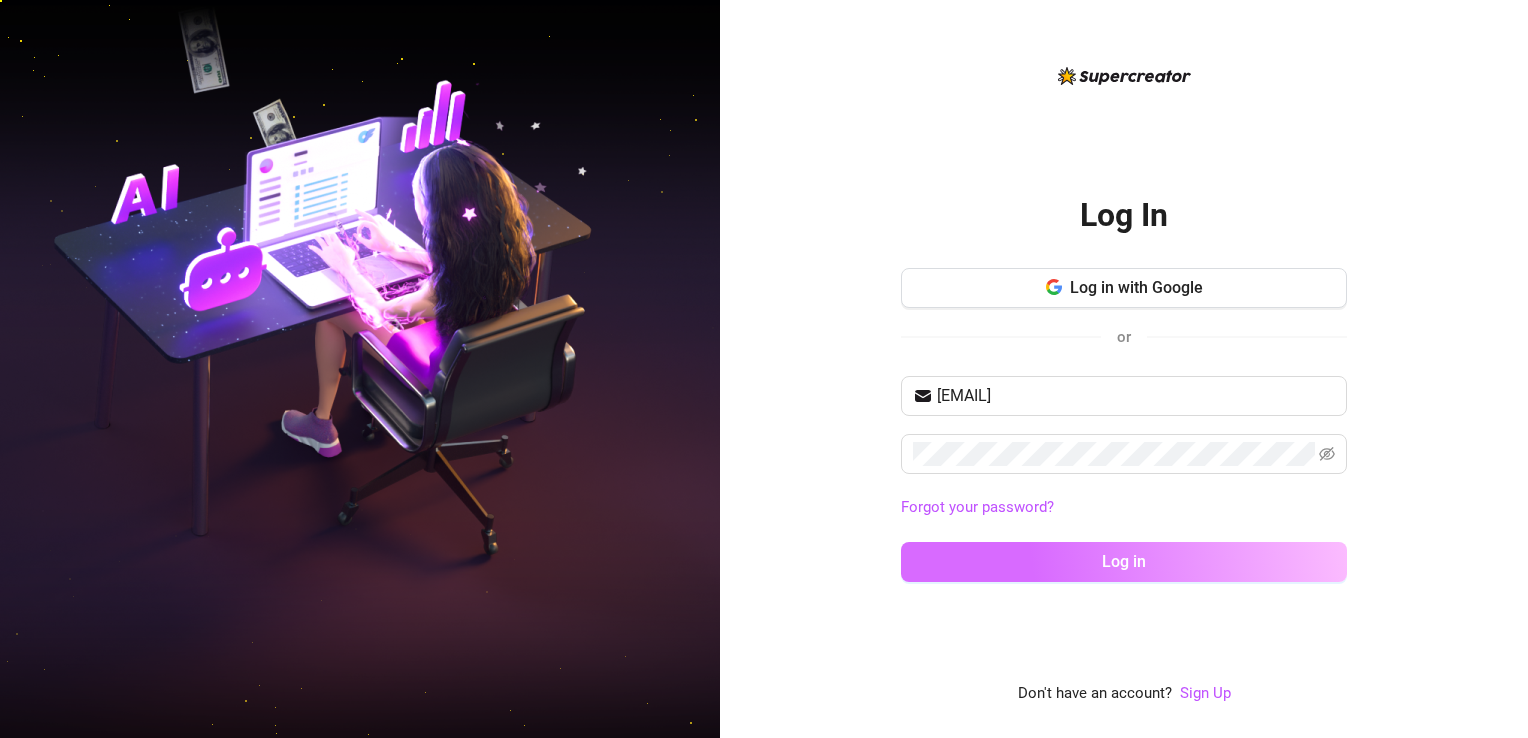 click on "Log in" at bounding box center [1124, 562] 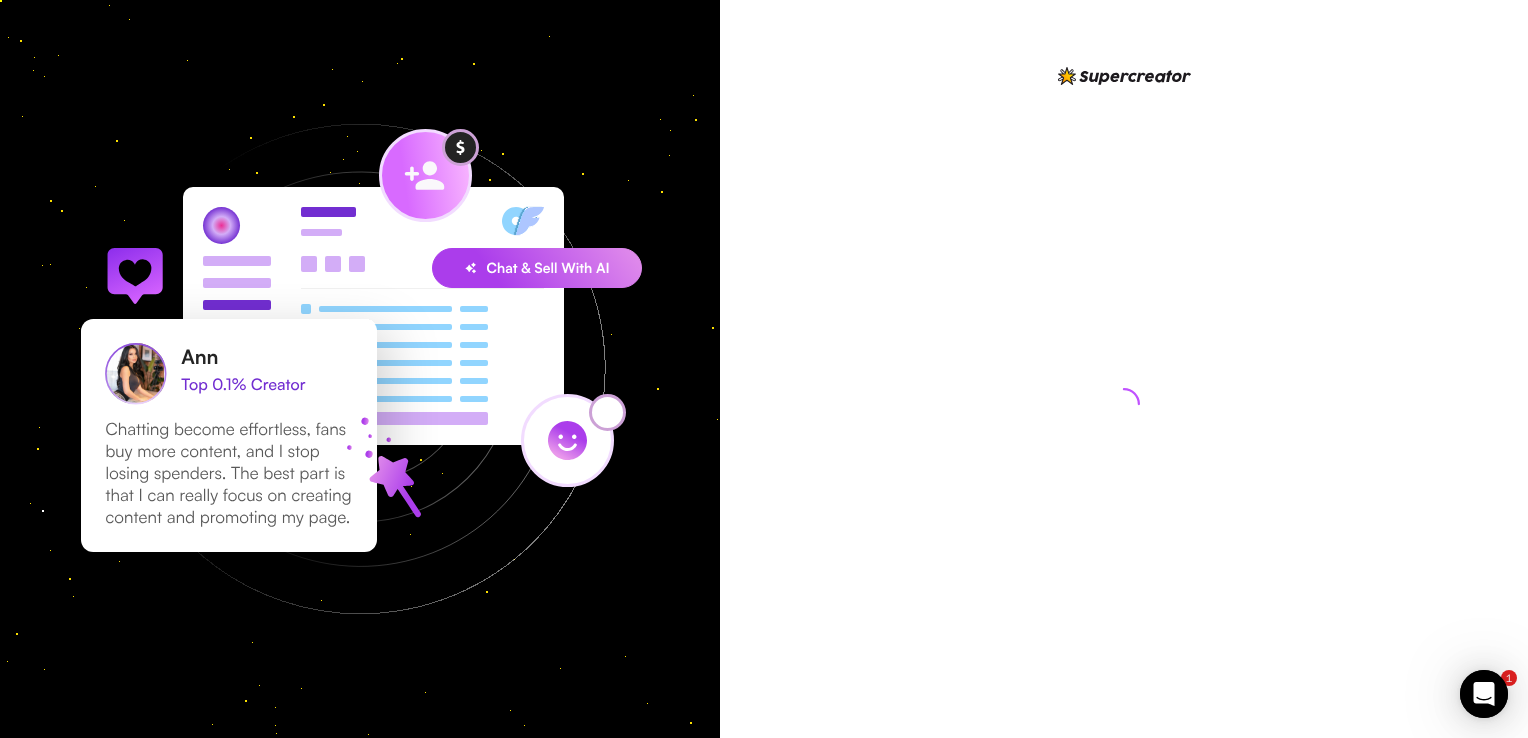 scroll, scrollTop: 0, scrollLeft: 0, axis: both 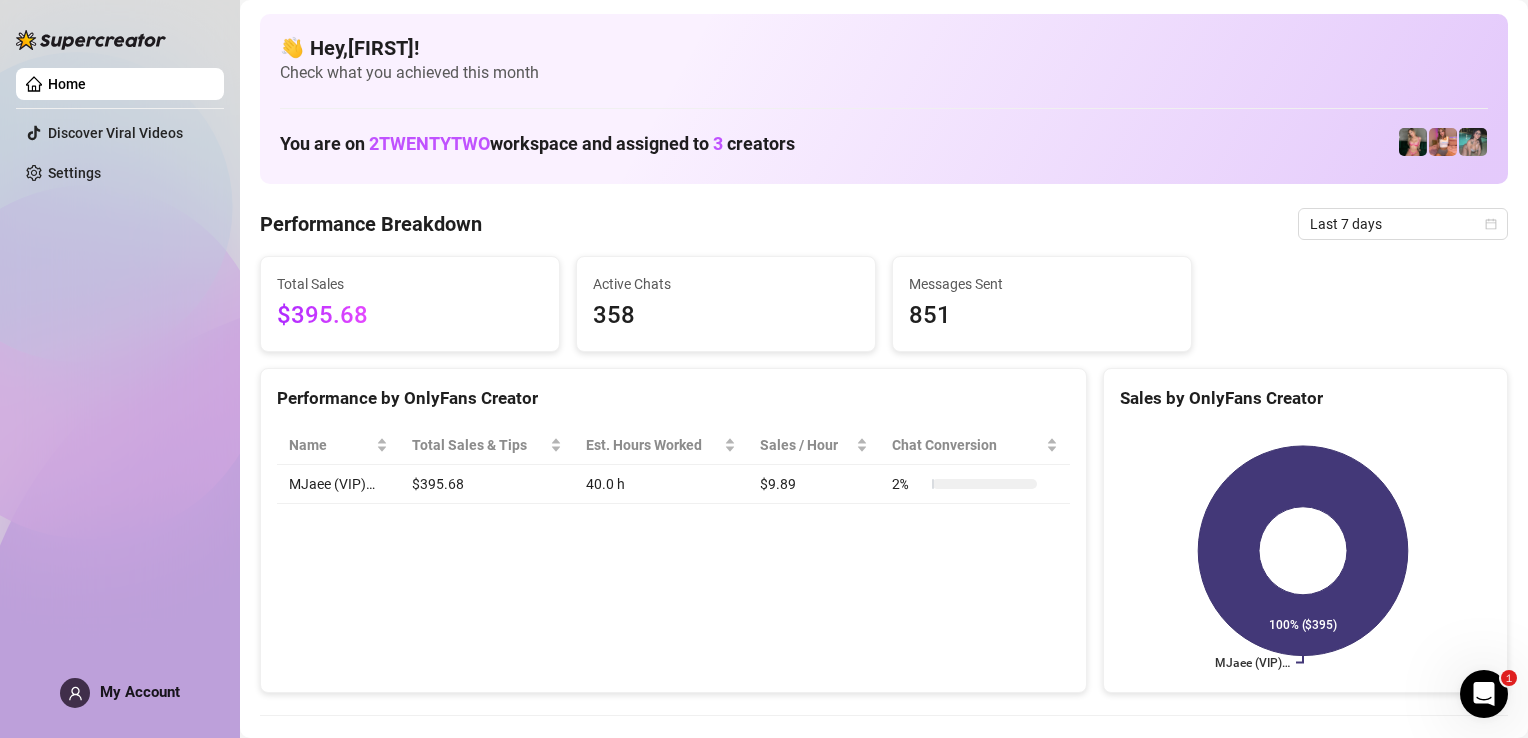 click on "Home" at bounding box center [67, 84] 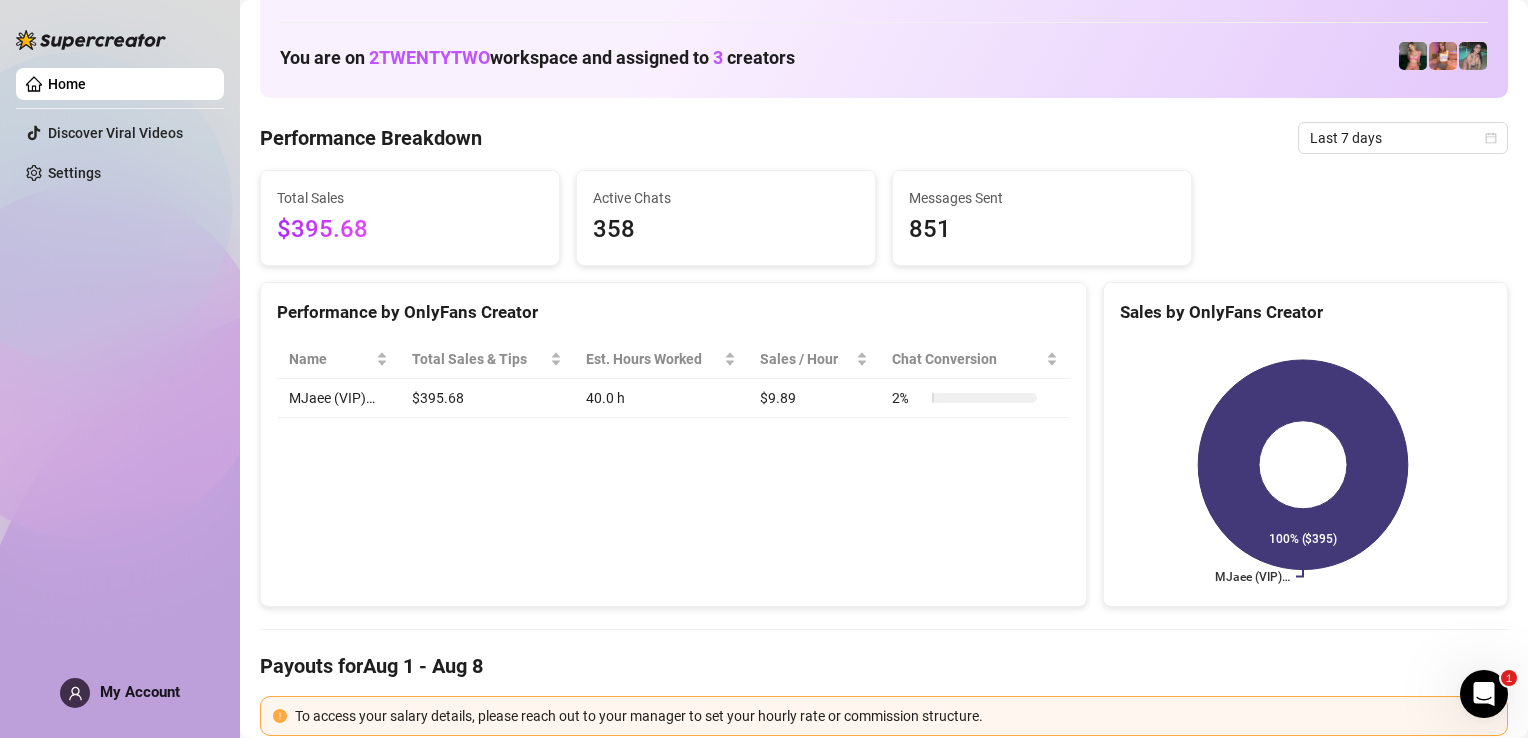 scroll, scrollTop: 0, scrollLeft: 0, axis: both 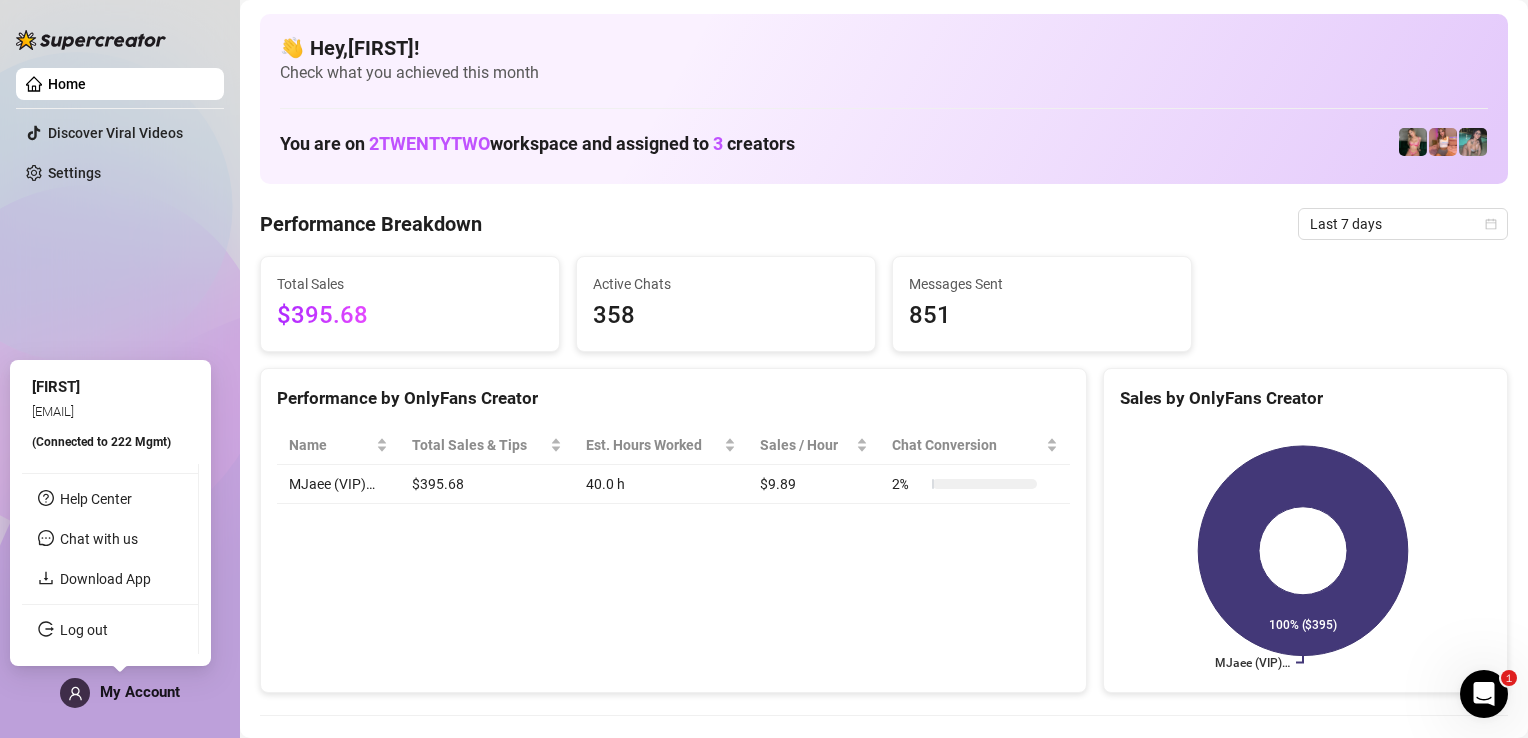 click on "My Account" at bounding box center (140, 692) 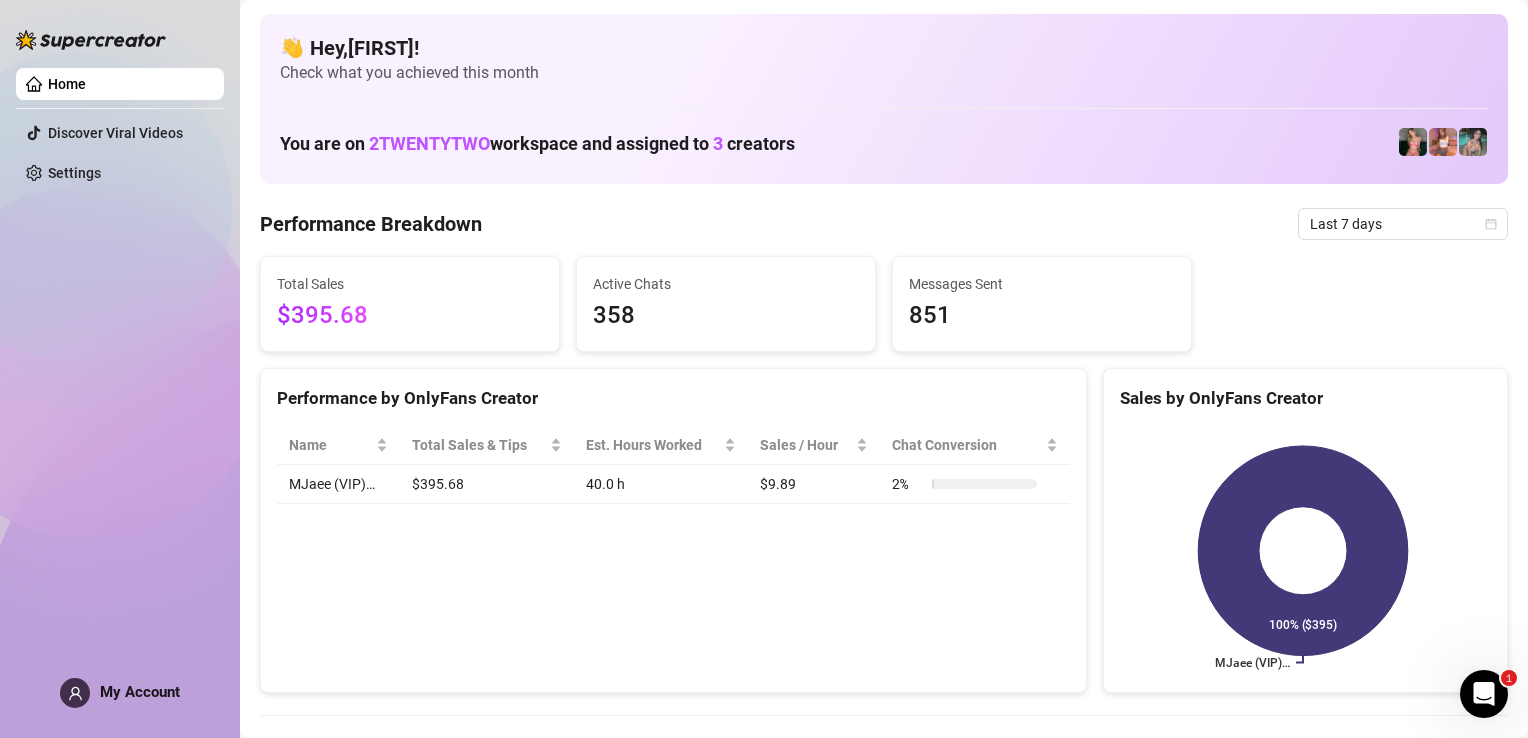click on "Home Discover Viral Videos Settings My Account" at bounding box center (120, 360) 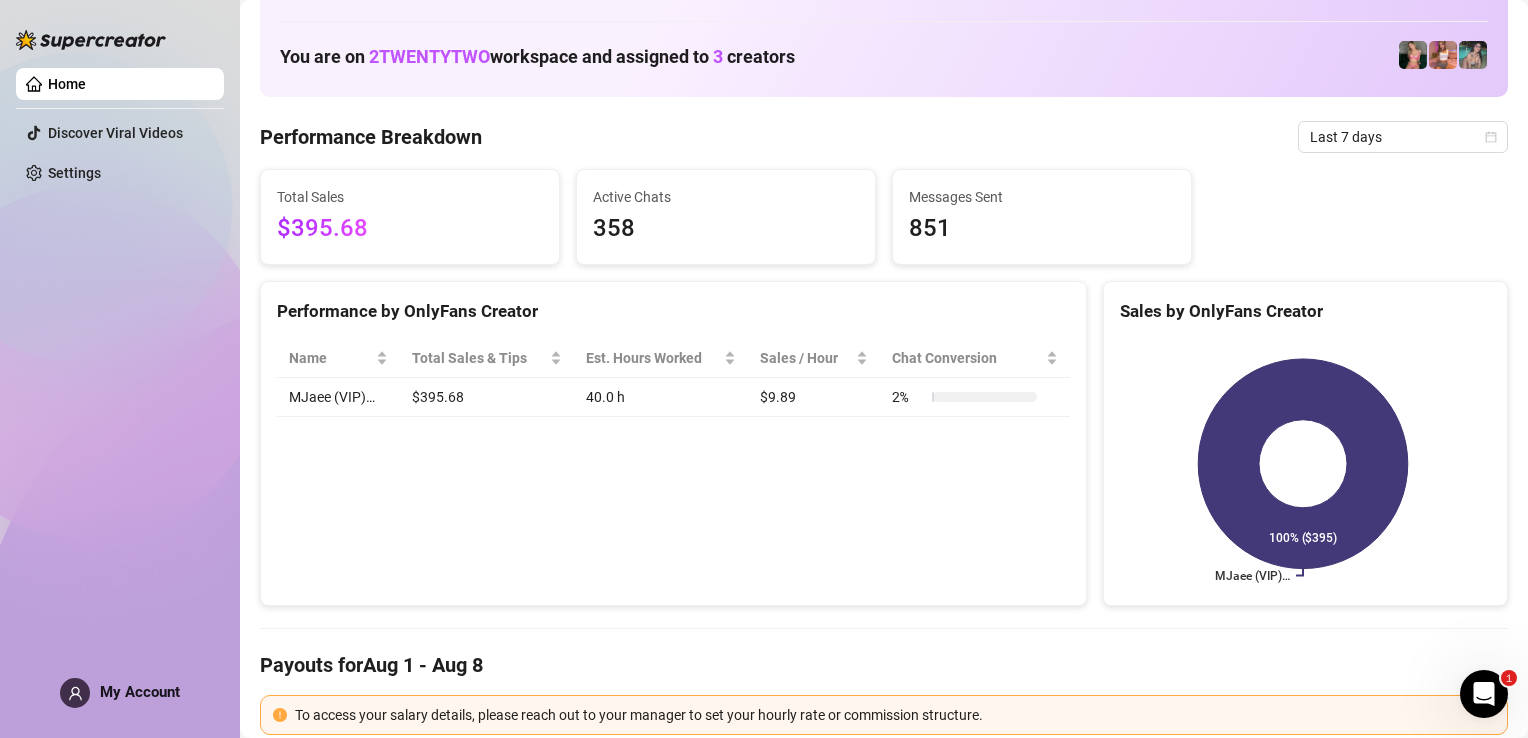 scroll, scrollTop: 0, scrollLeft: 0, axis: both 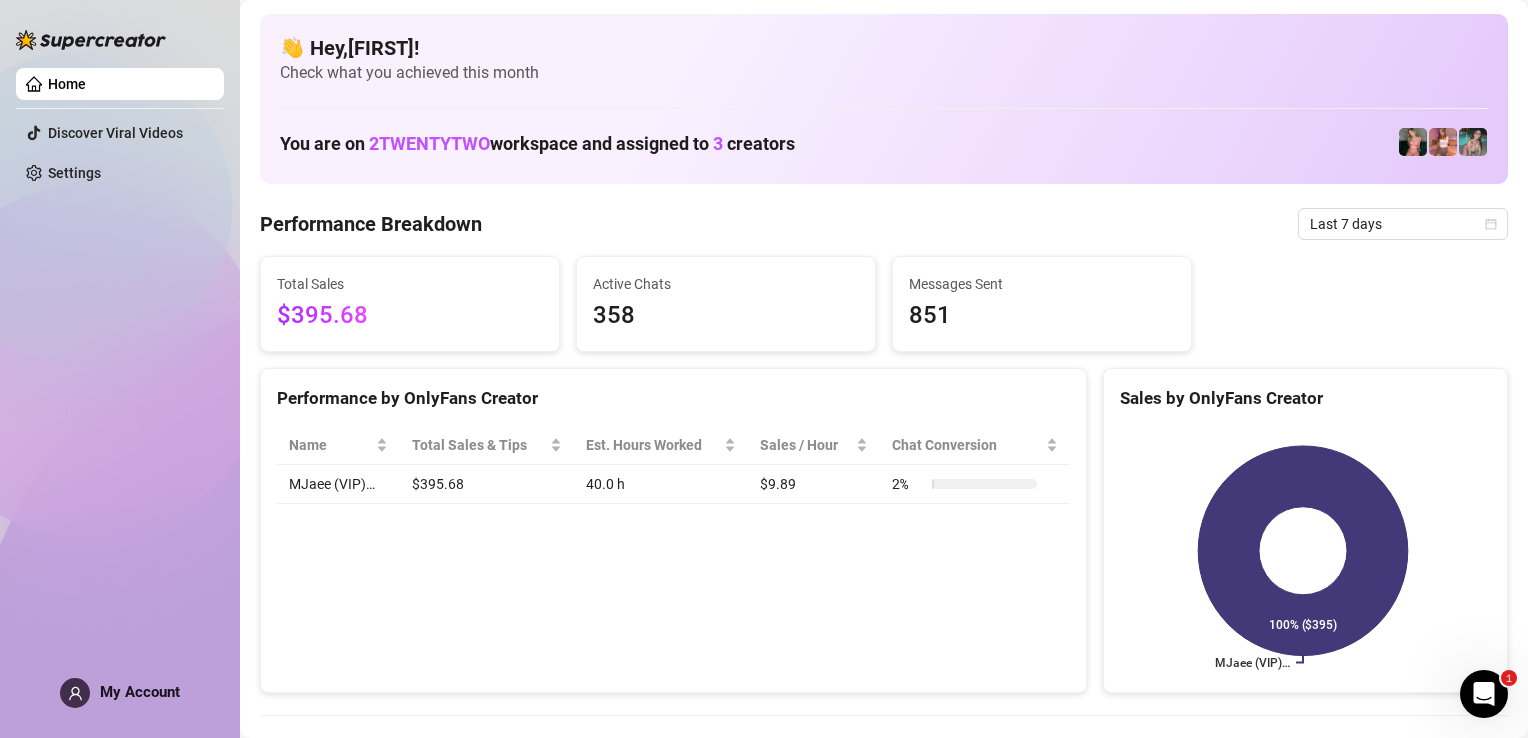 click at bounding box center [91, 40] 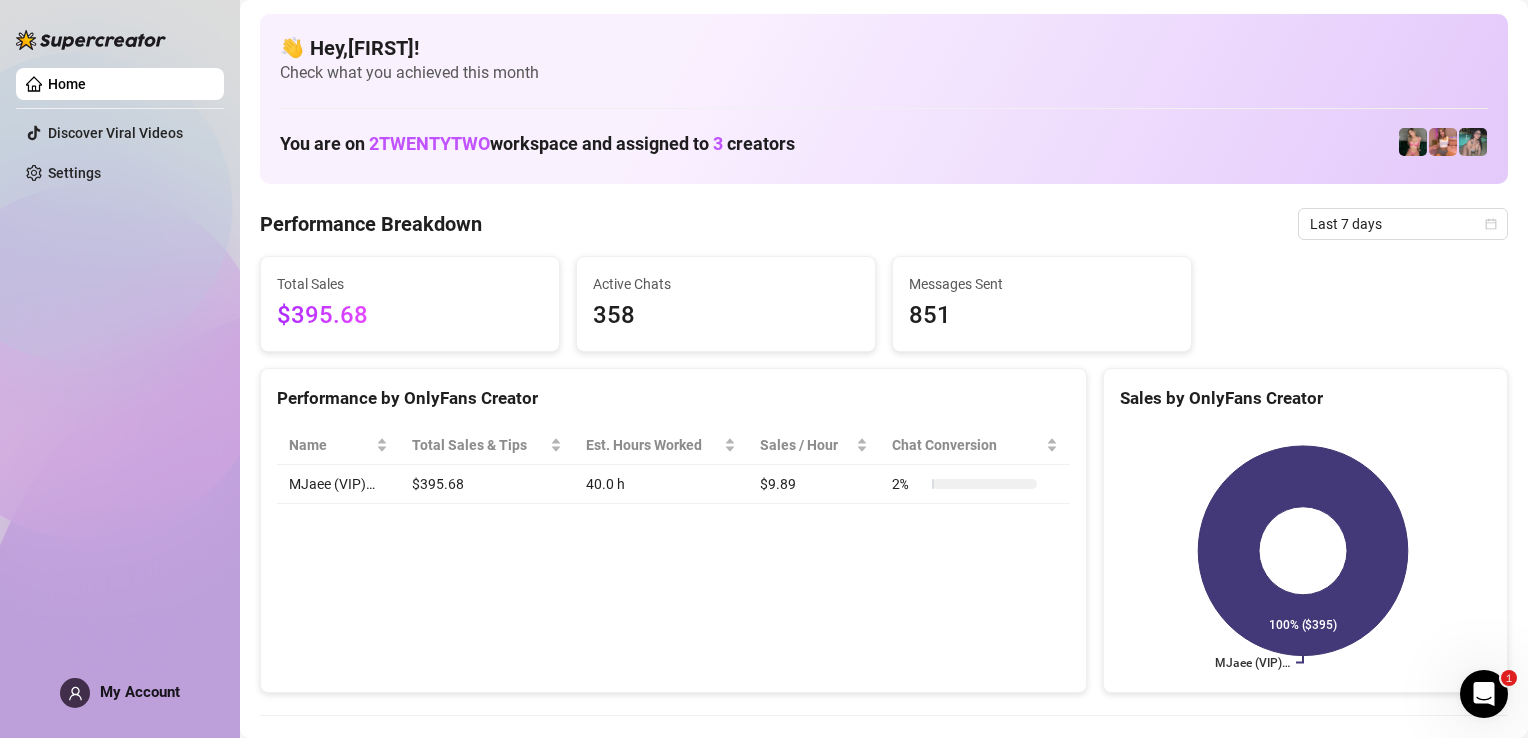 click on "Home" at bounding box center [67, 84] 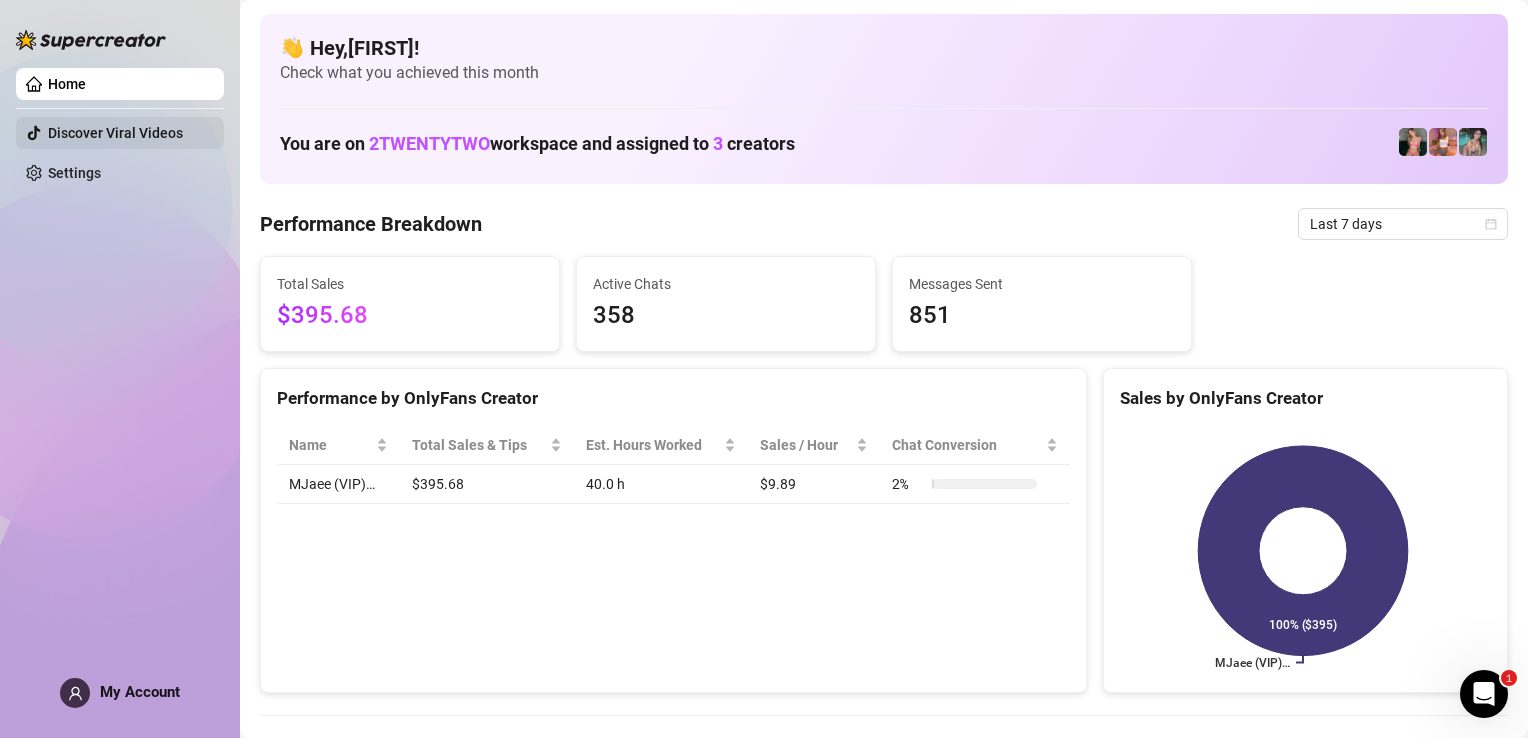 click on "Discover Viral Videos" at bounding box center (115, 133) 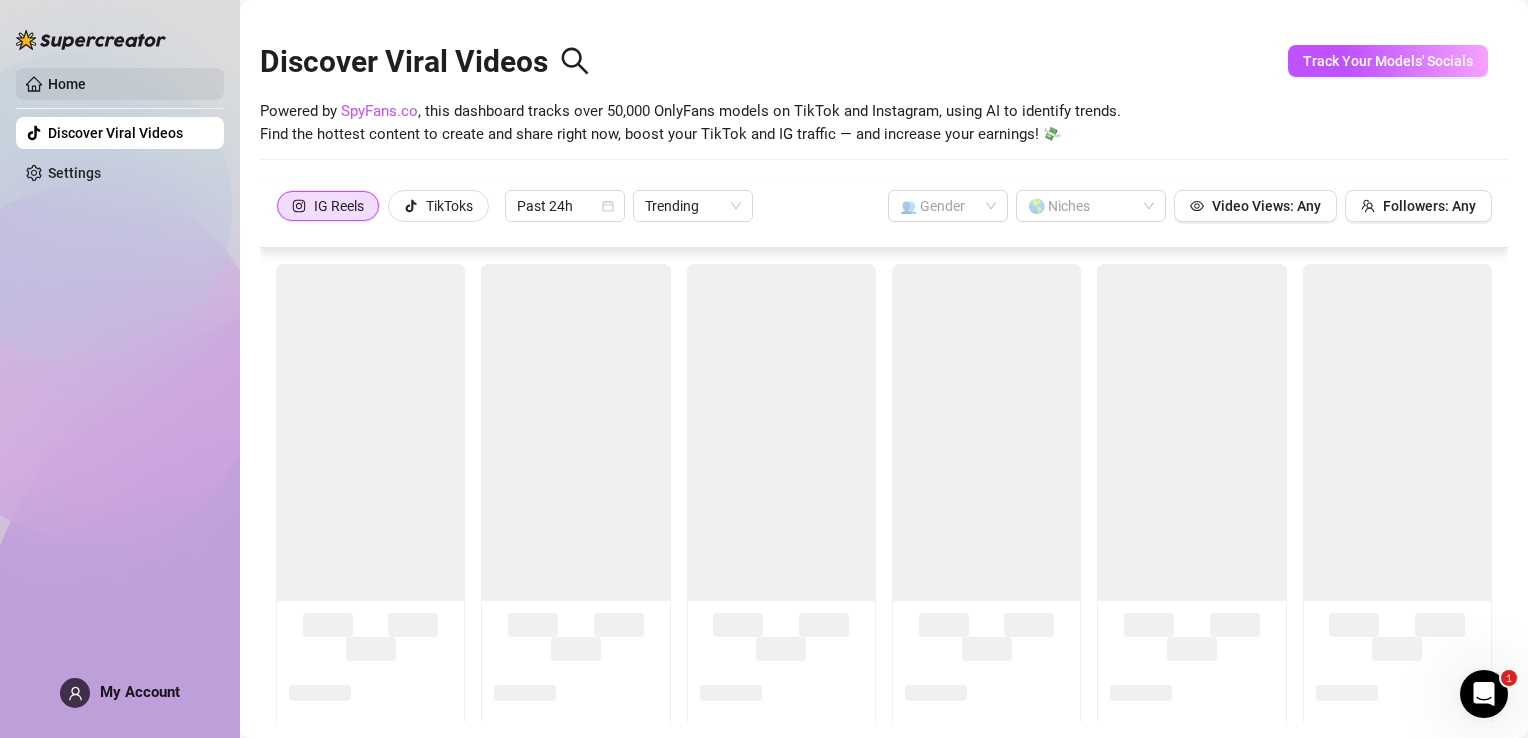 click on "Home" at bounding box center [67, 84] 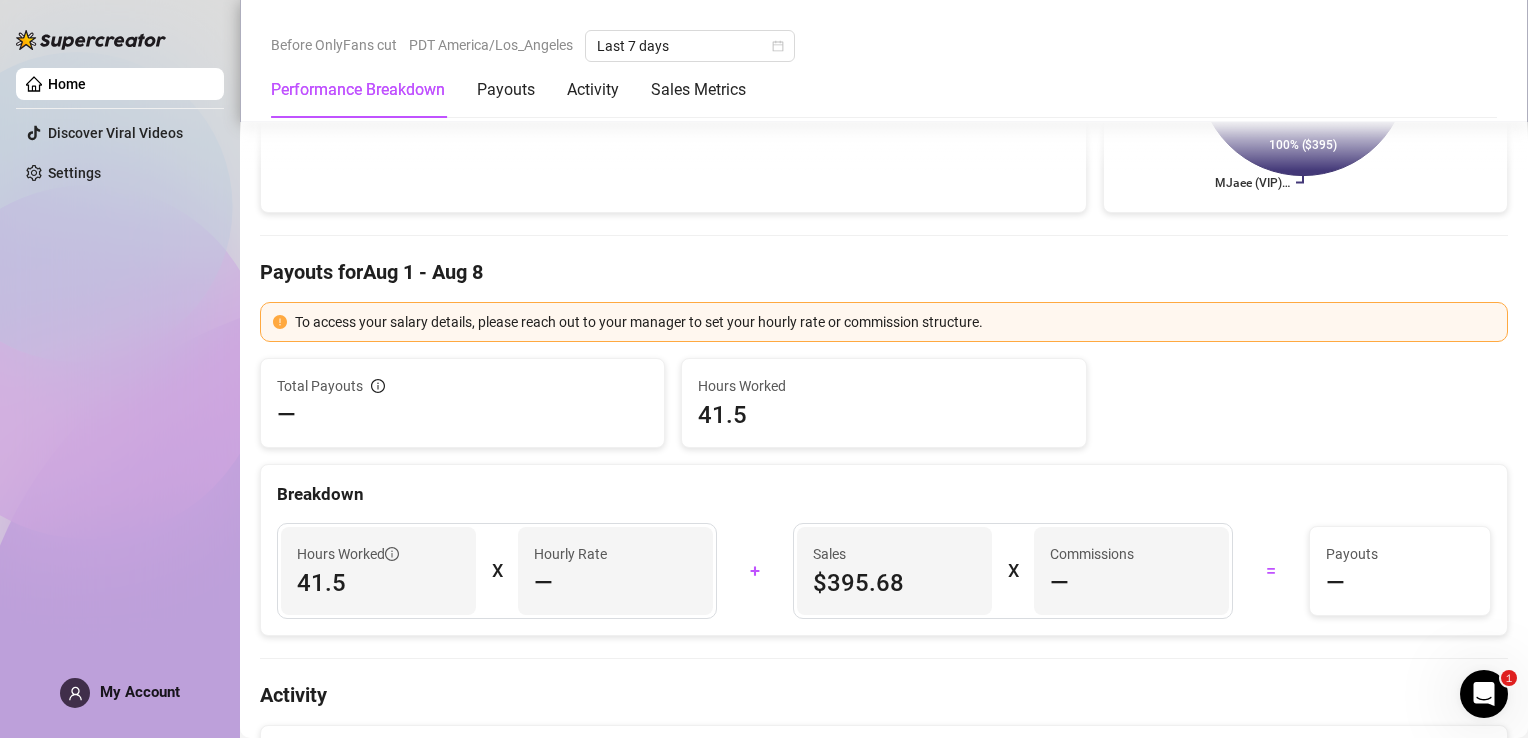 scroll, scrollTop: 0, scrollLeft: 0, axis: both 